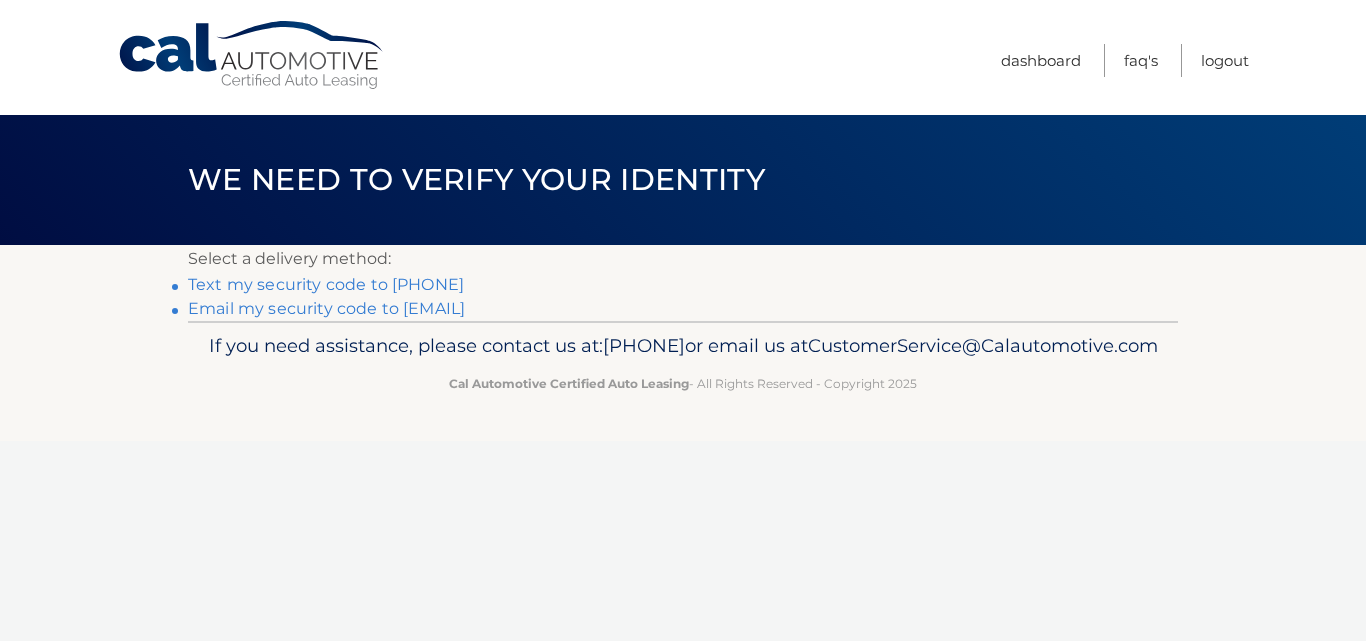 scroll, scrollTop: 0, scrollLeft: 0, axis: both 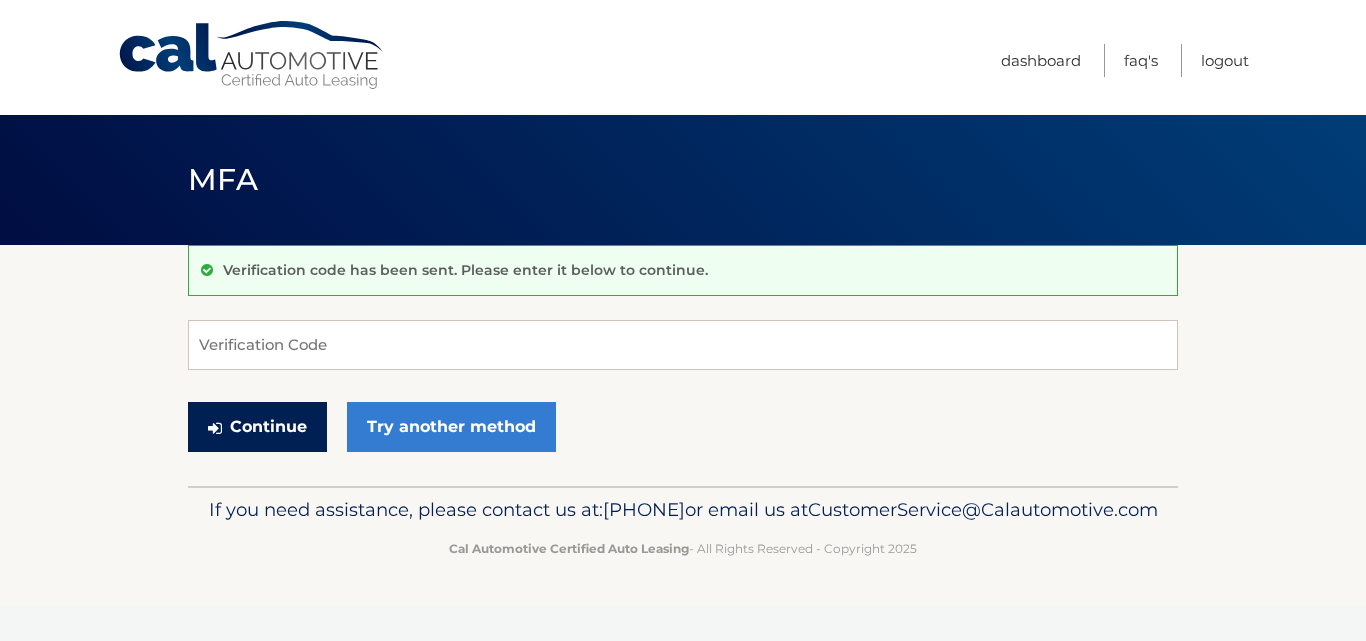 click on "Continue" at bounding box center (257, 427) 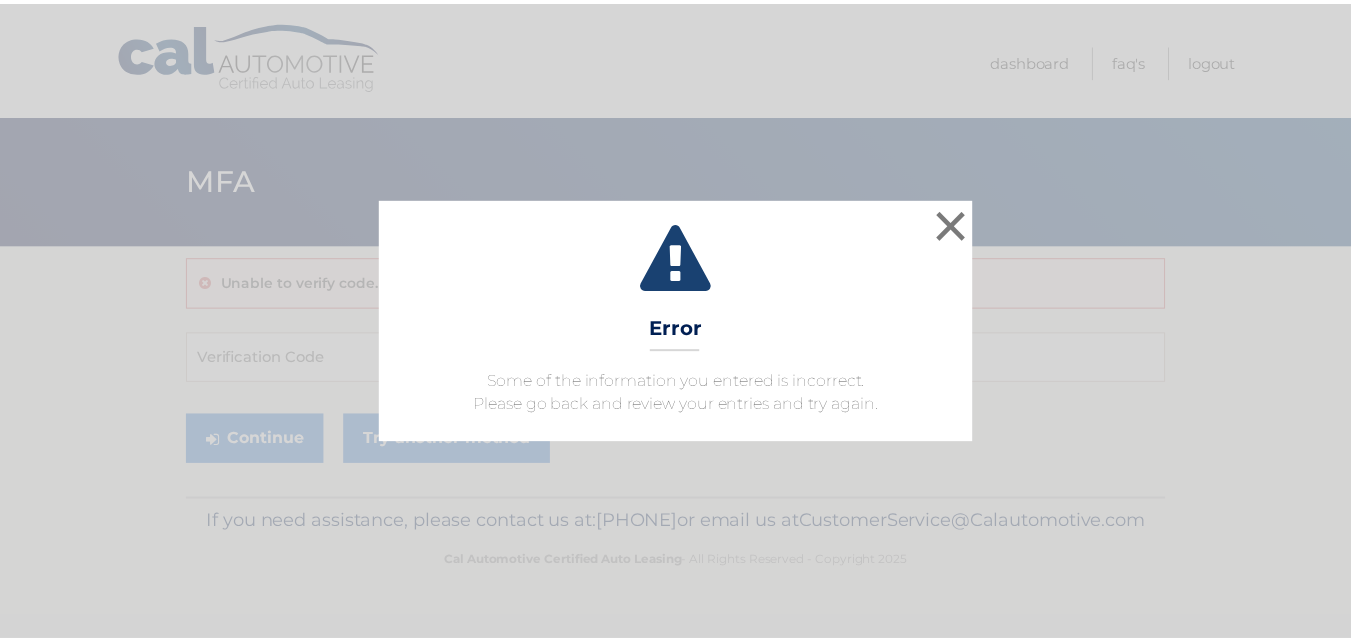 scroll, scrollTop: 0, scrollLeft: 0, axis: both 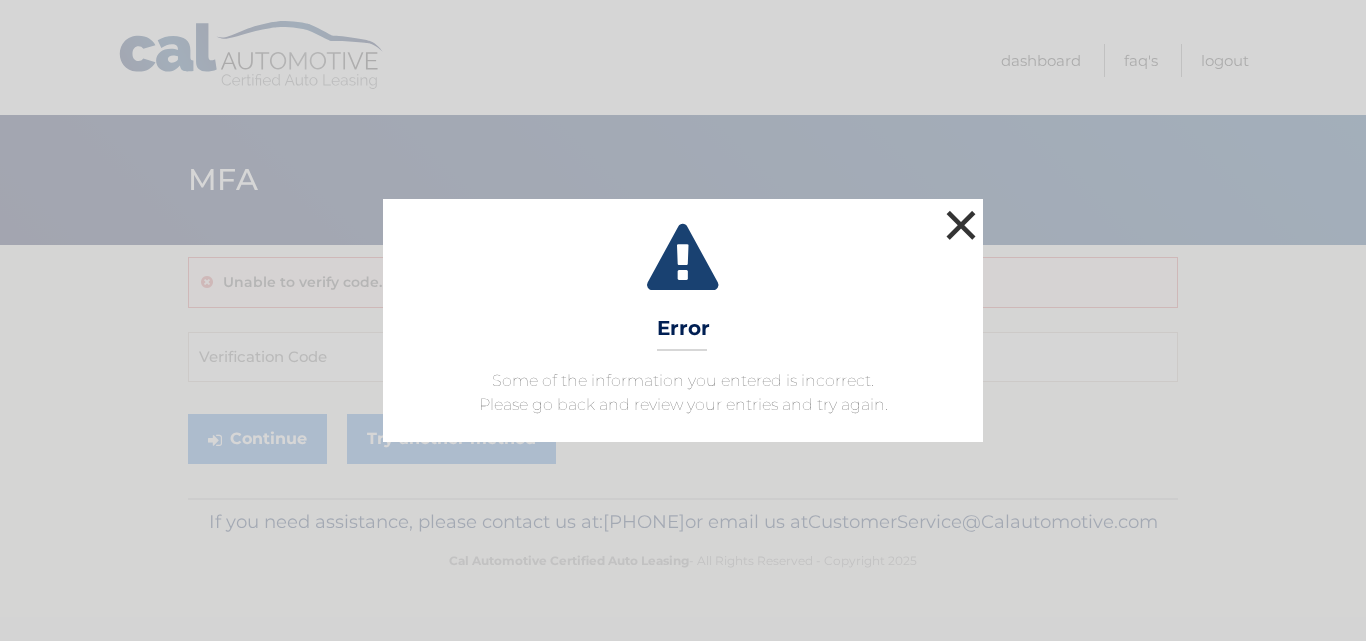 click on "×" at bounding box center (961, 225) 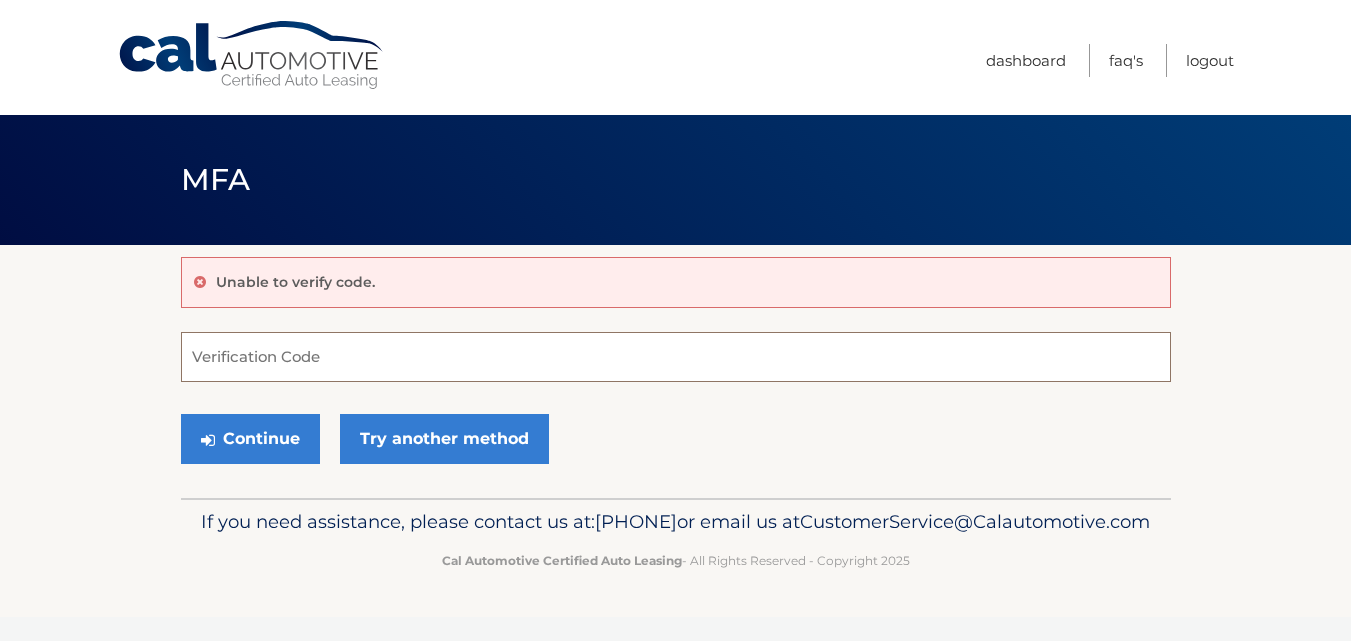 click on "Verification Code" at bounding box center [676, 357] 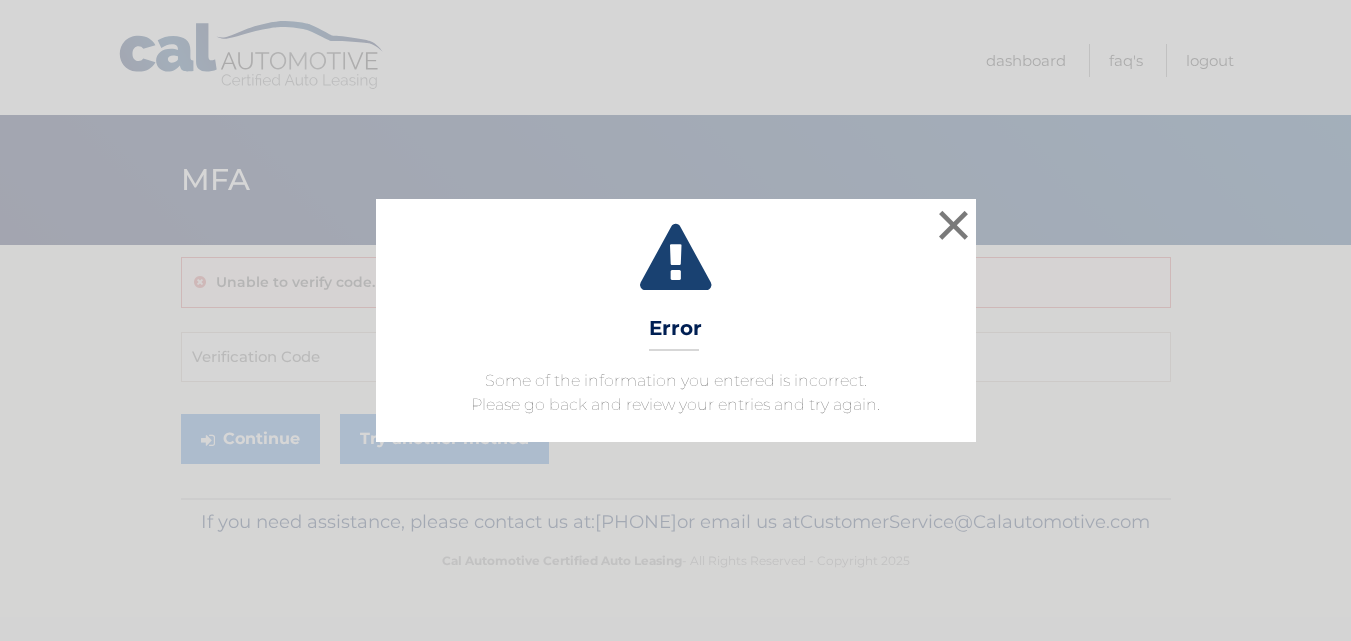 scroll, scrollTop: 0, scrollLeft: 0, axis: both 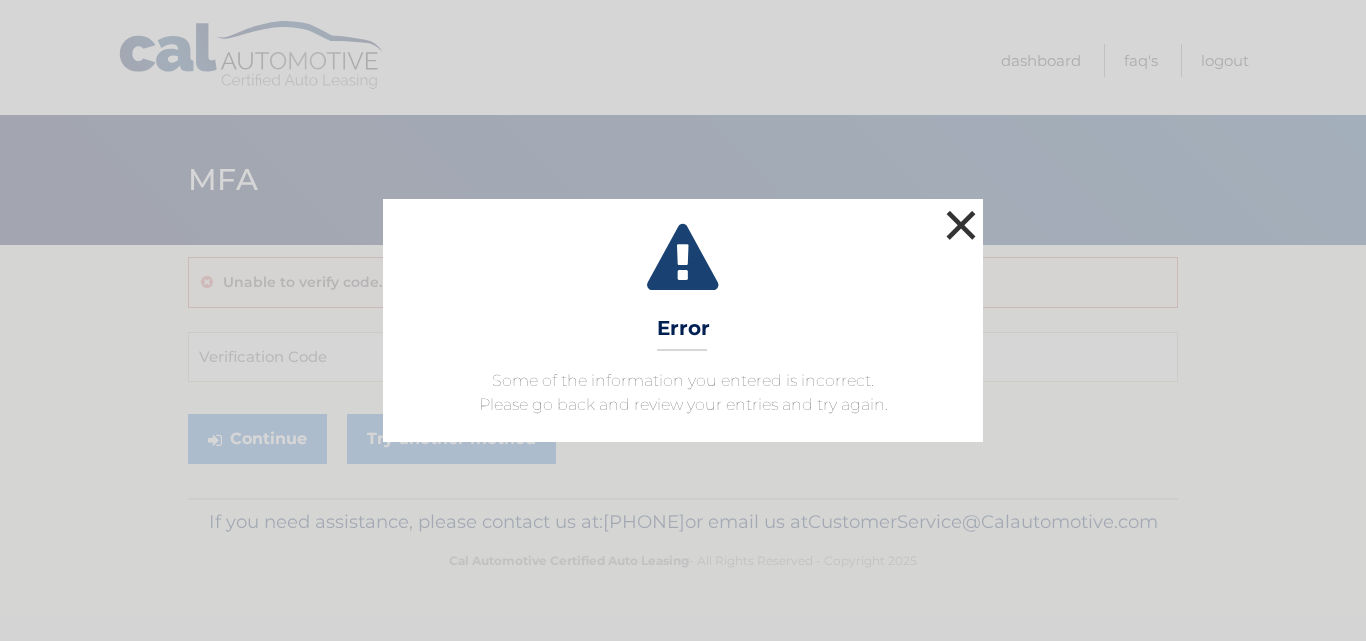 click on "×" at bounding box center [961, 225] 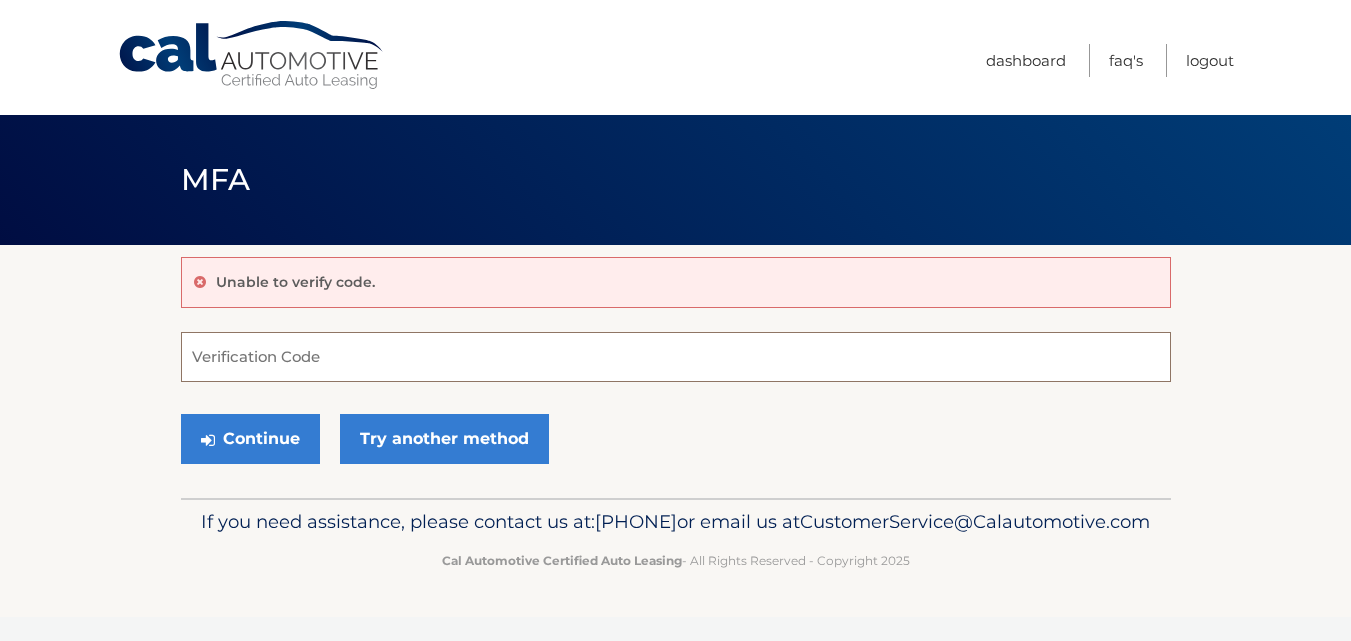 click on "Verification Code" at bounding box center [676, 357] 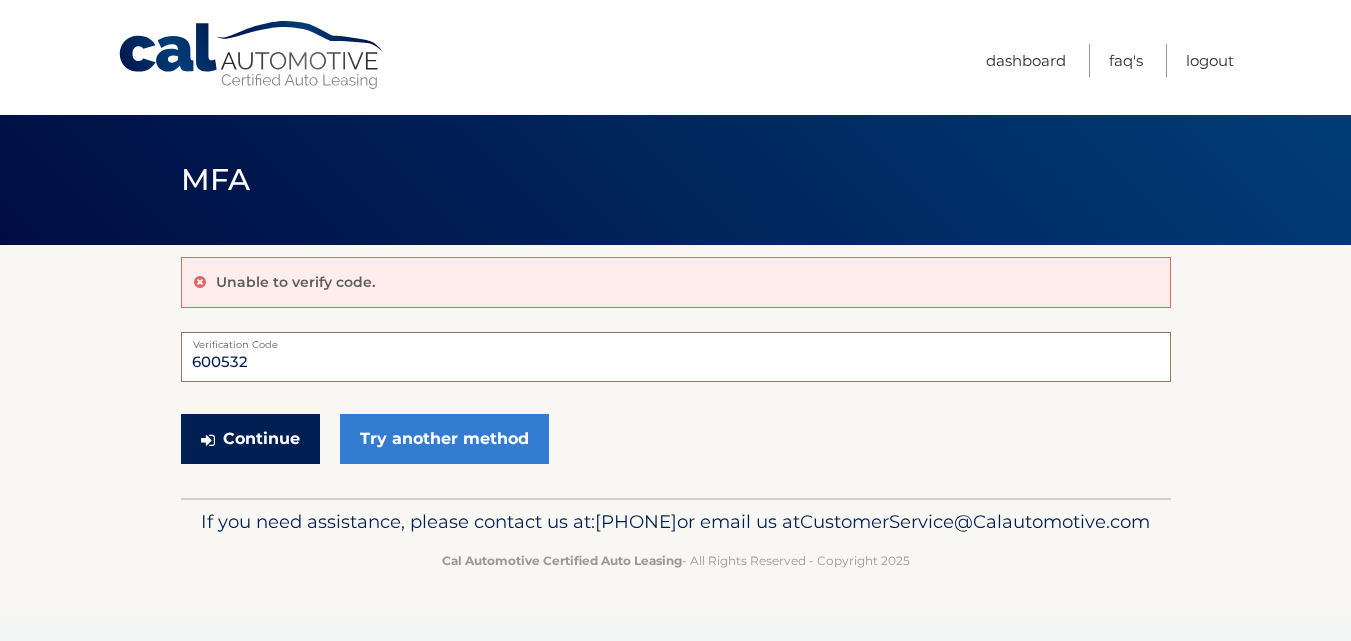 type on "600532" 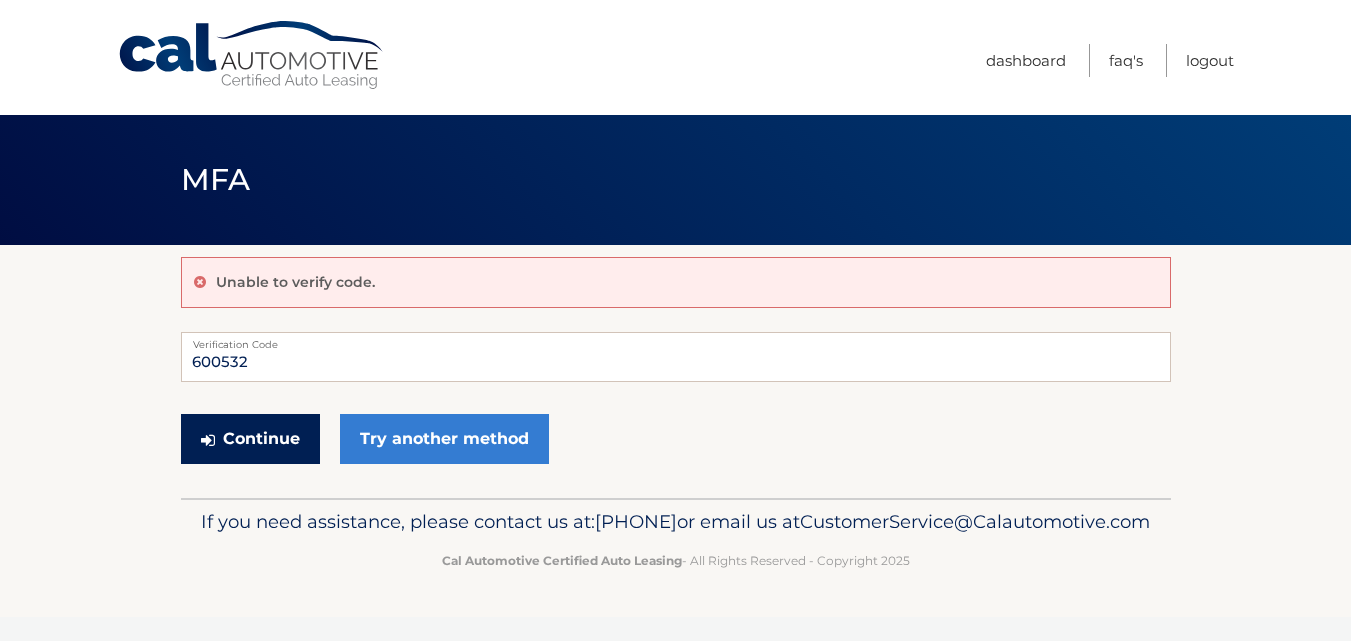 click on "Continue" at bounding box center [250, 439] 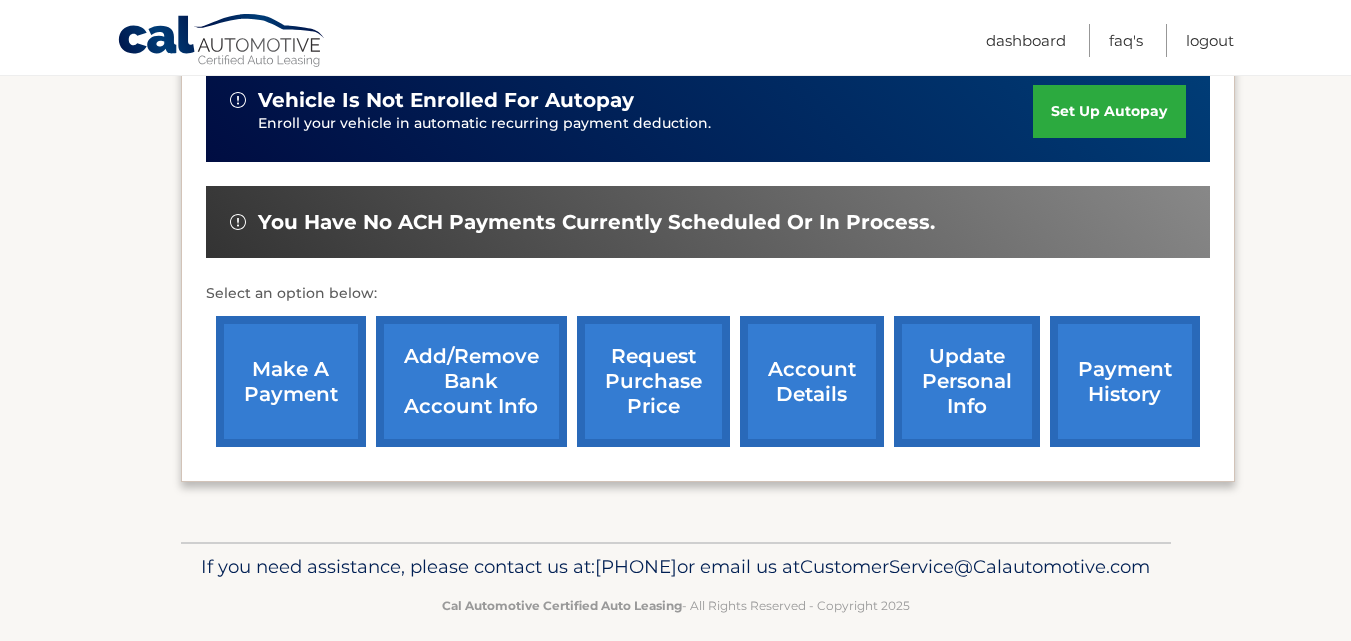 scroll, scrollTop: 519, scrollLeft: 0, axis: vertical 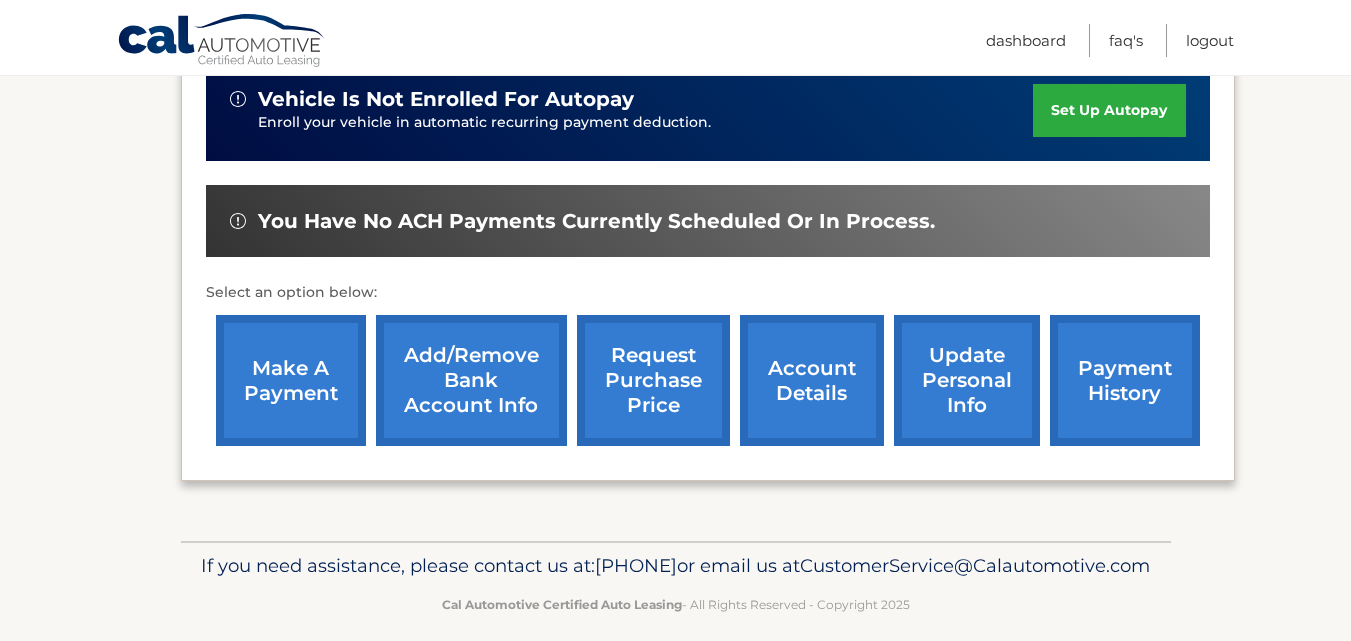 drag, startPoint x: 316, startPoint y: 345, endPoint x: 255, endPoint y: 396, distance: 79.51101 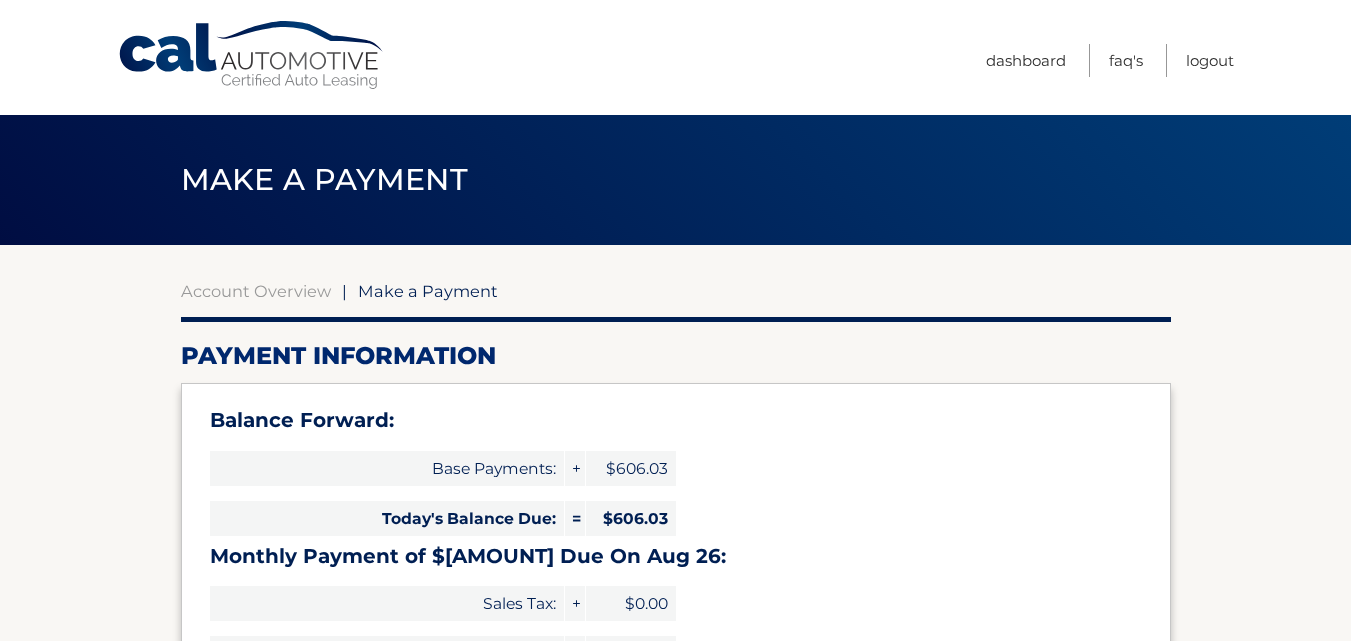 scroll, scrollTop: 0, scrollLeft: 0, axis: both 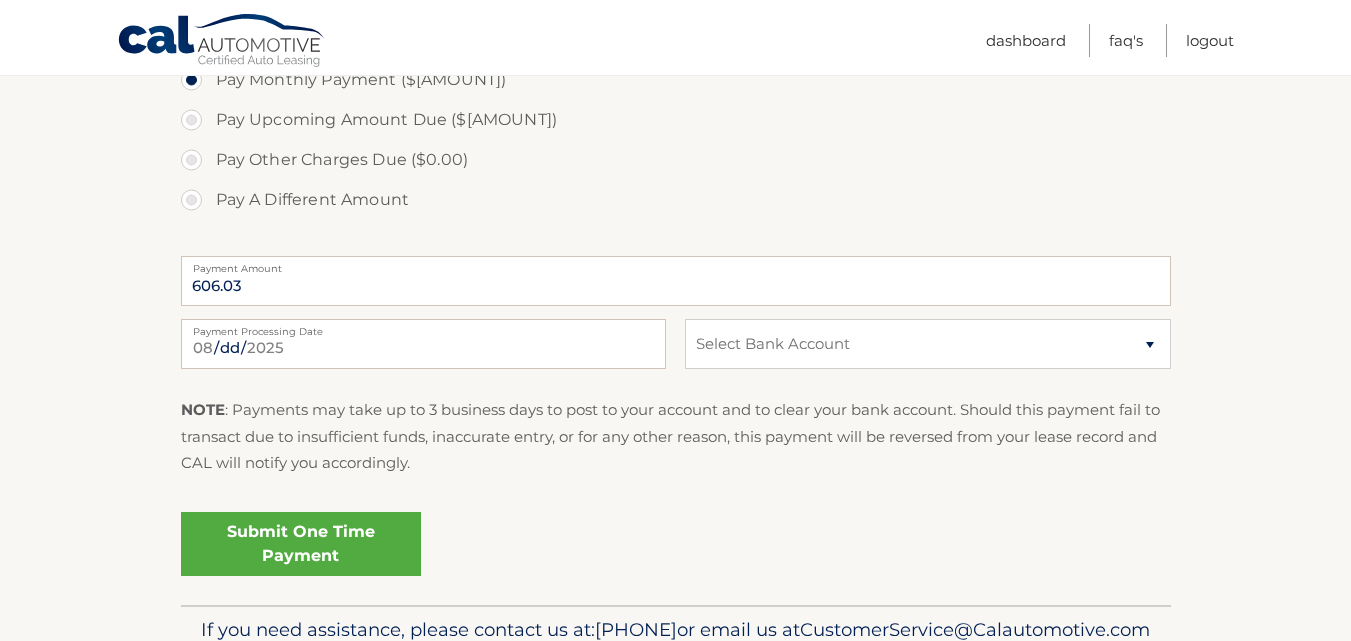 click on "Submit One Time Payment" at bounding box center (301, 544) 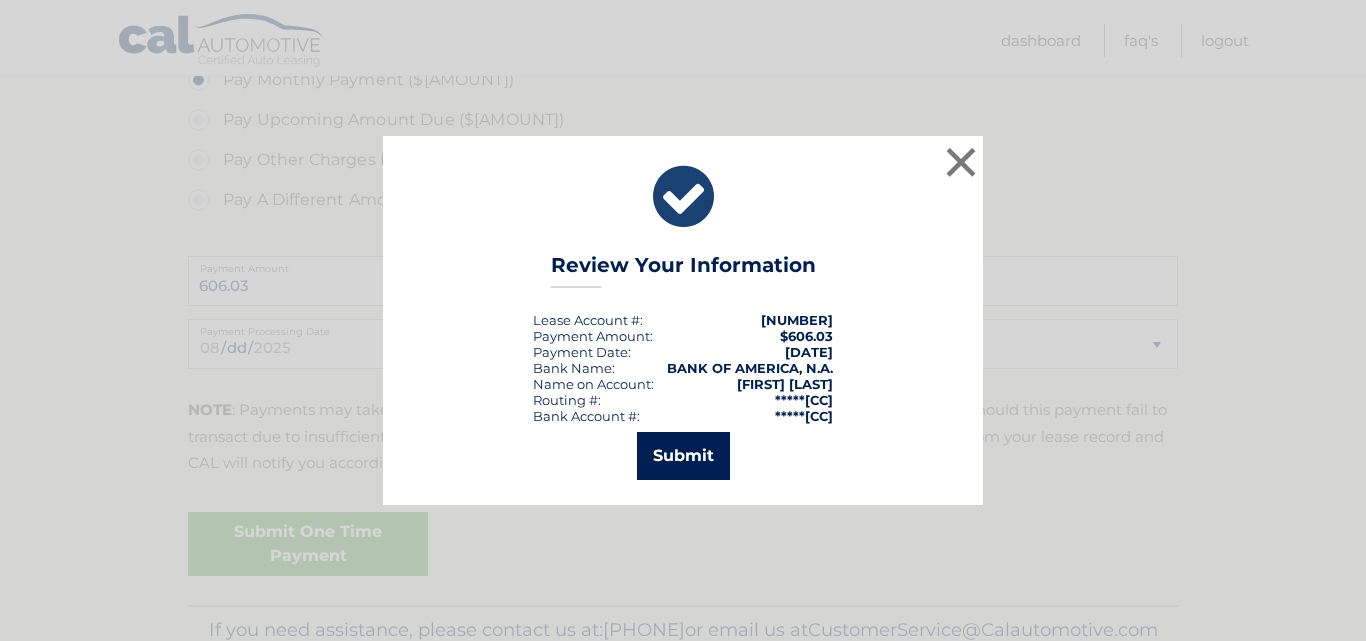 click on "Submit" at bounding box center [683, 456] 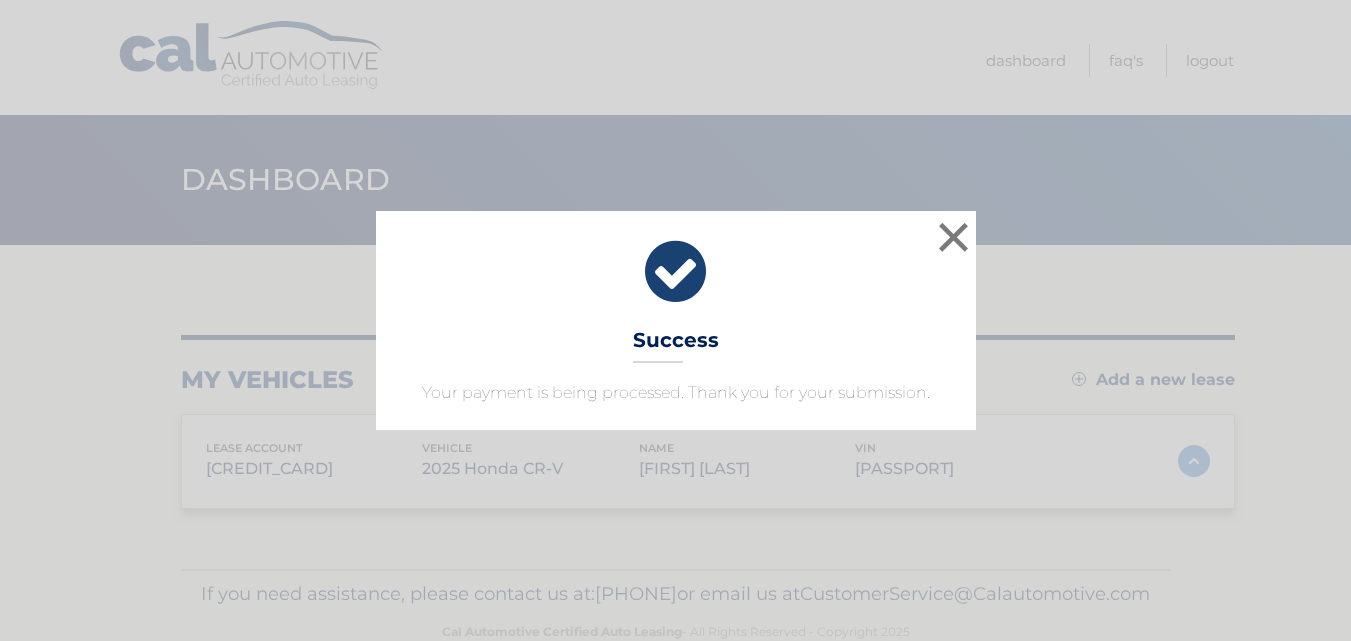 scroll, scrollTop: 0, scrollLeft: 0, axis: both 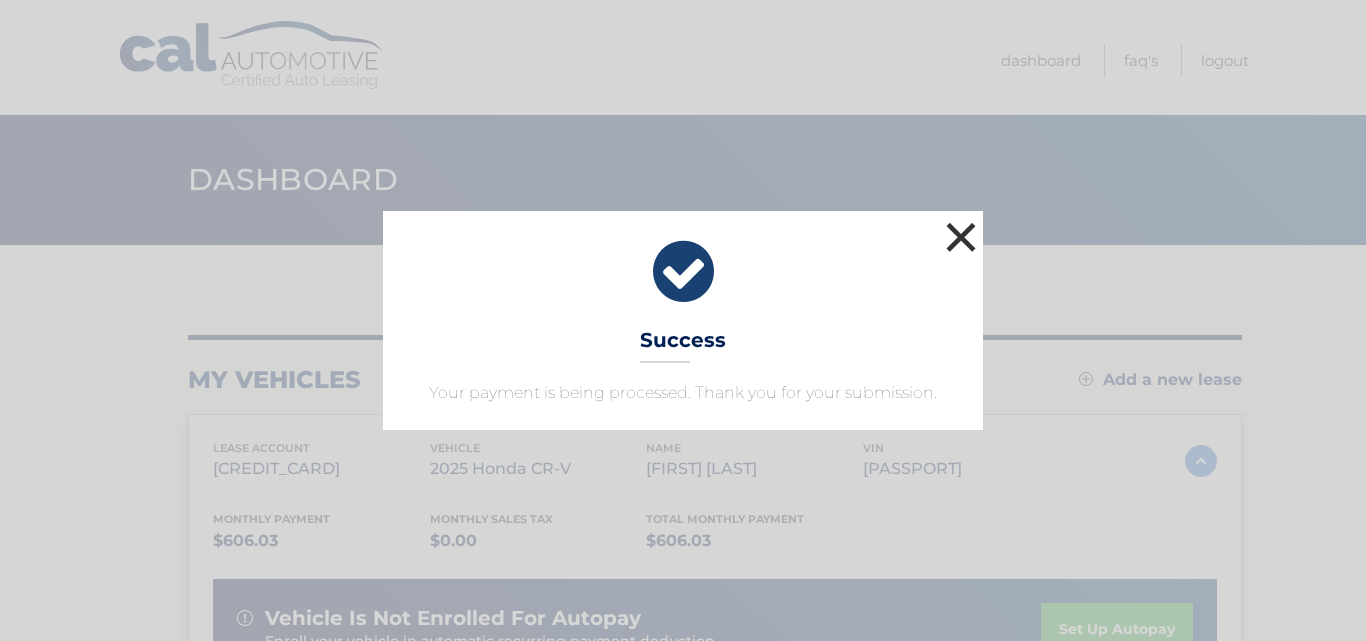 click on "×" at bounding box center (961, 237) 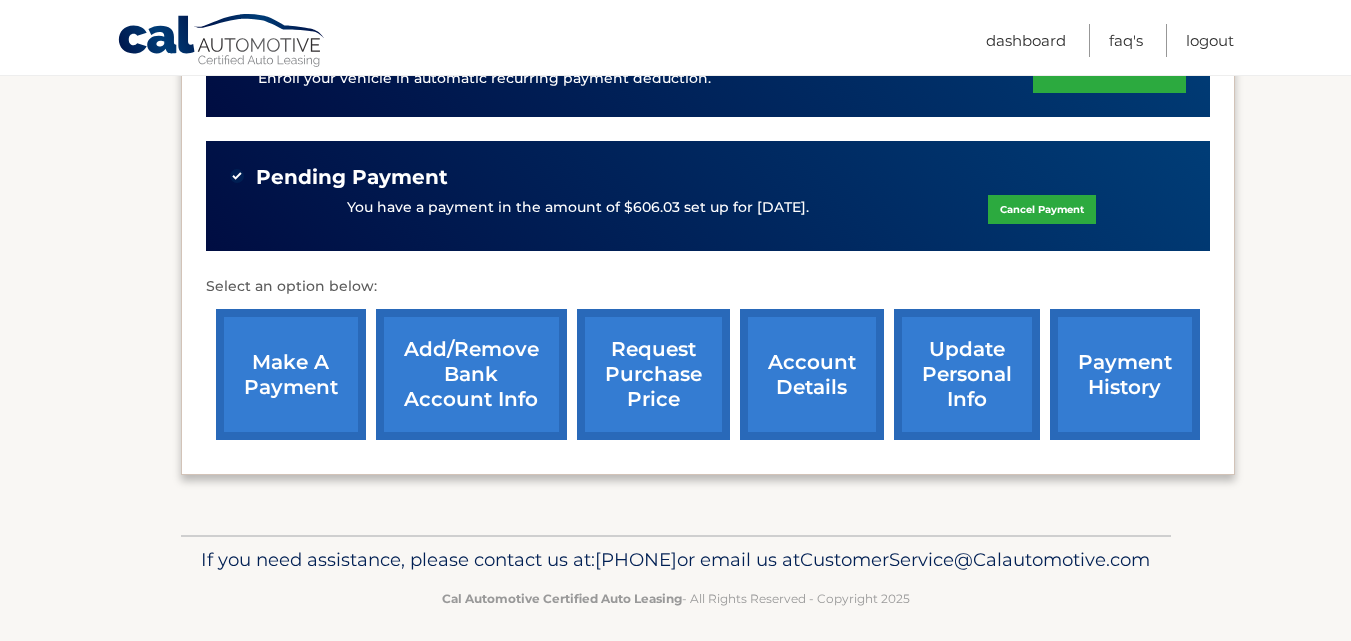 scroll, scrollTop: 609, scrollLeft: 0, axis: vertical 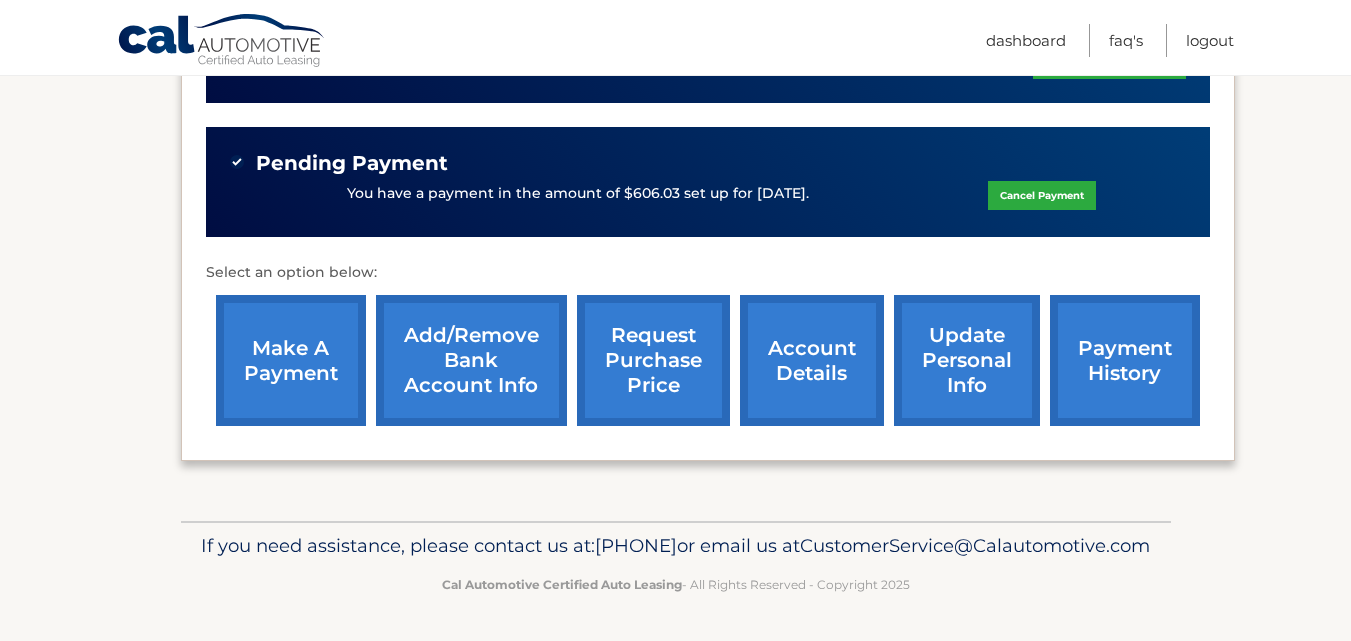 click on "payment history" at bounding box center [1125, 360] 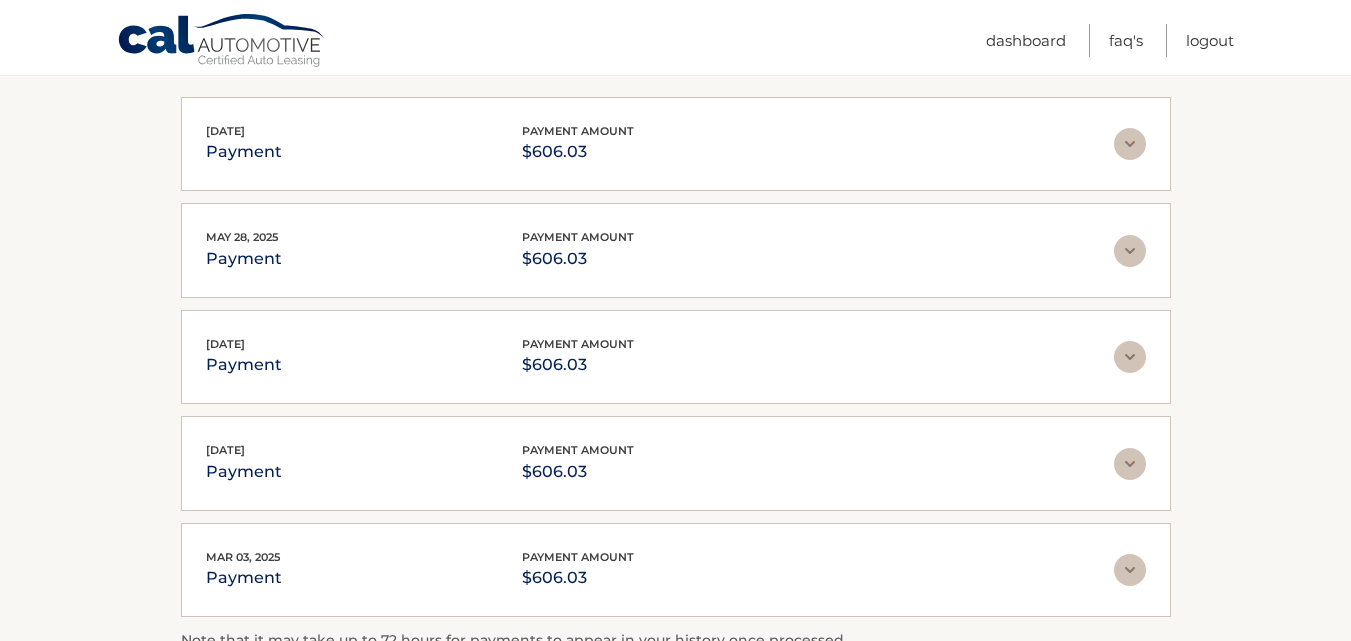 scroll, scrollTop: 389, scrollLeft: 0, axis: vertical 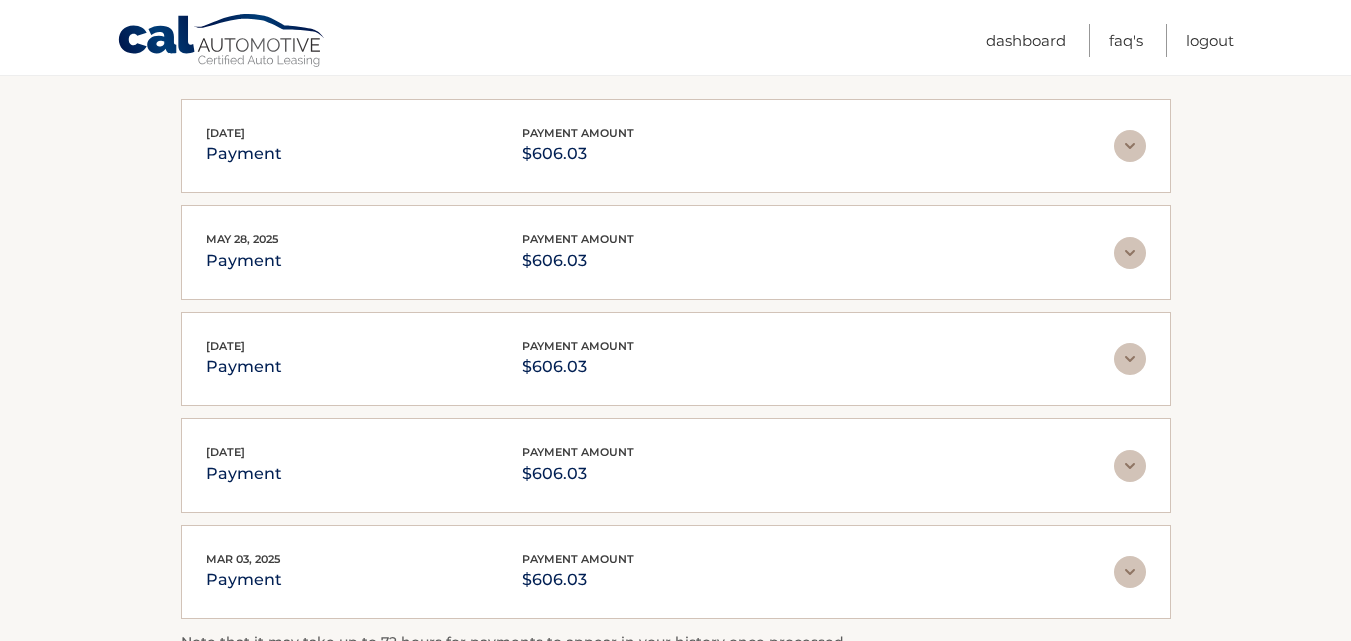 click on "[DATE]
payment
payment amount
$606.03" at bounding box center [660, 572] 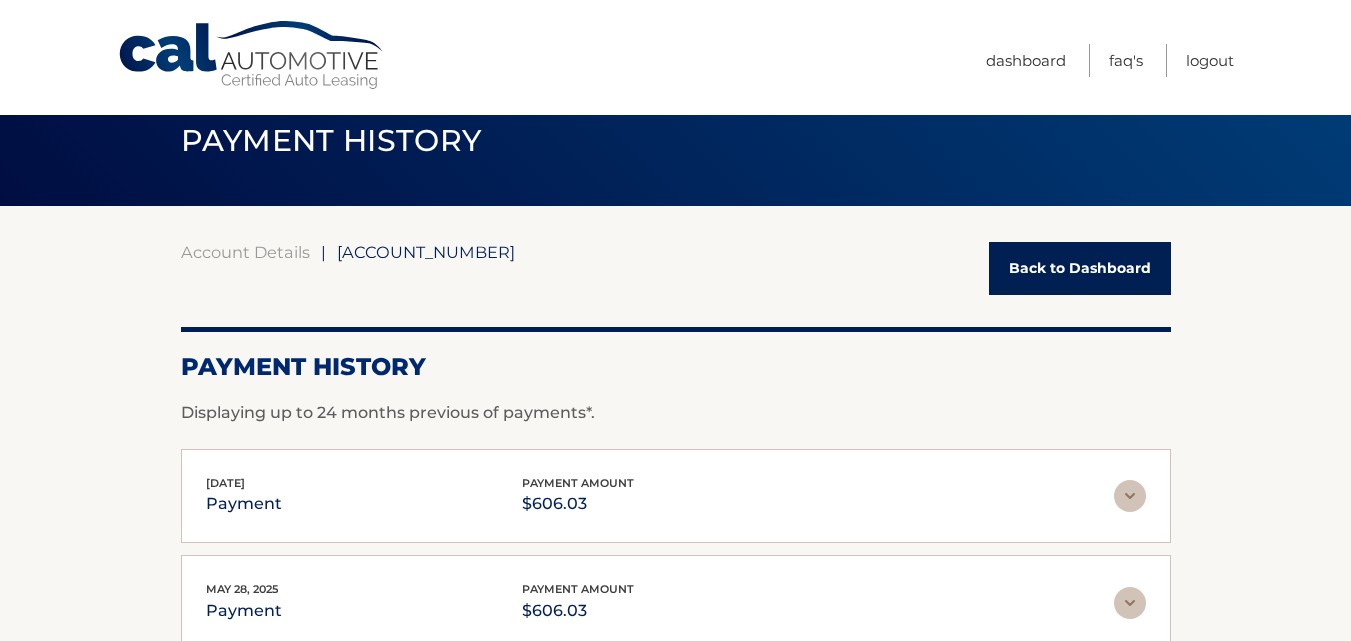 scroll, scrollTop: 34, scrollLeft: 0, axis: vertical 